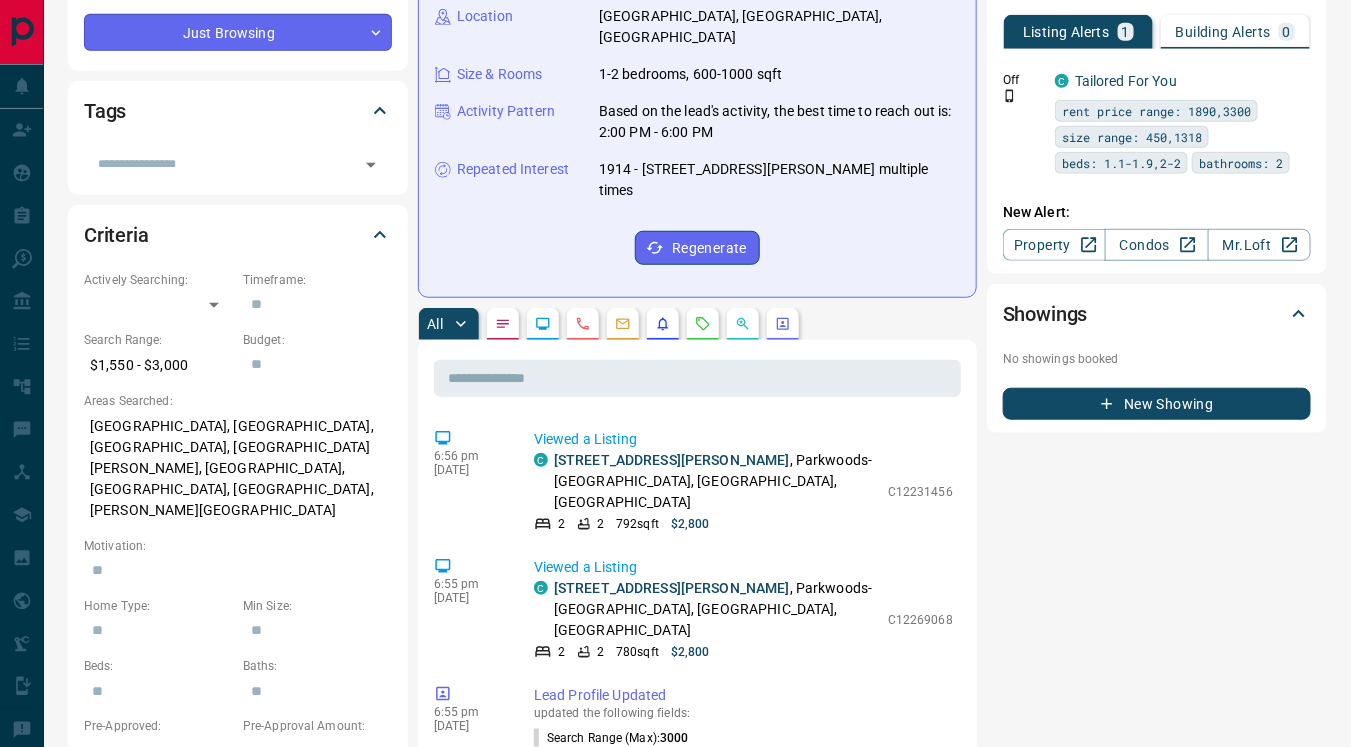 scroll, scrollTop: 387, scrollLeft: 0, axis: vertical 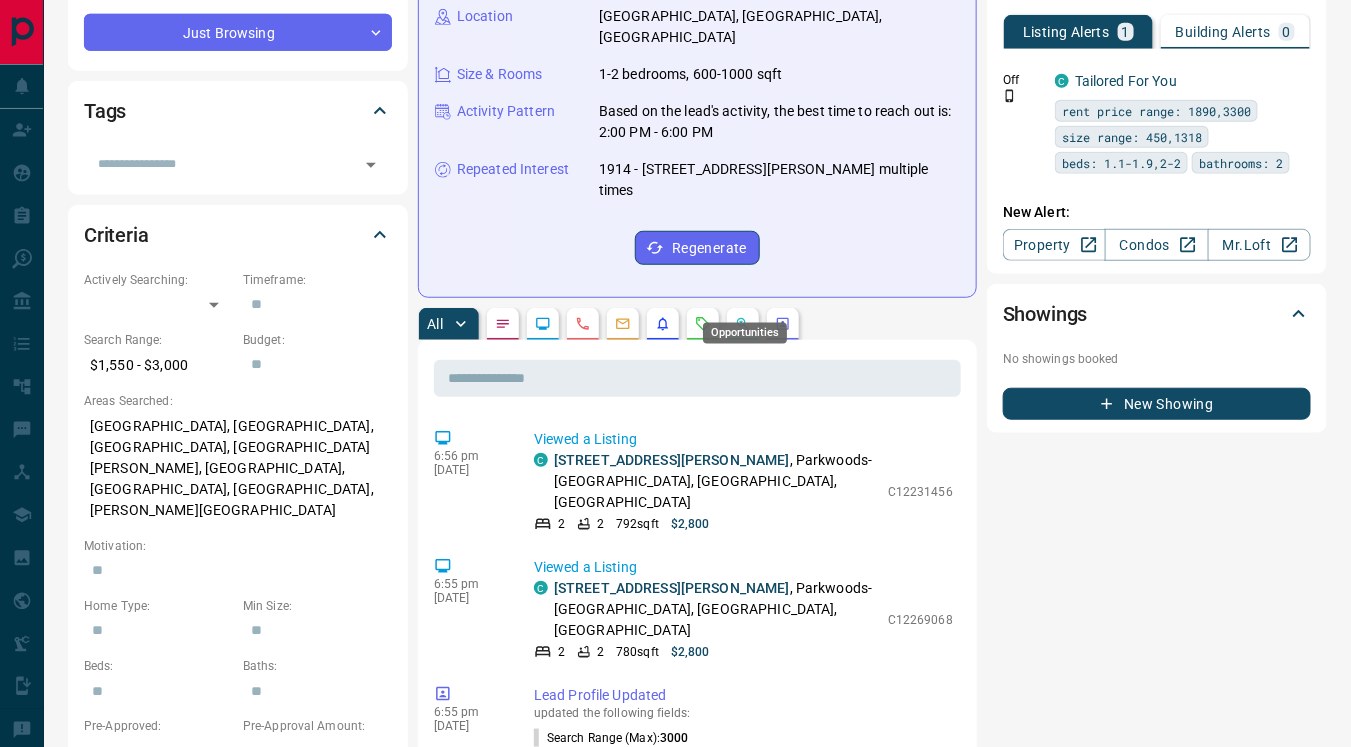 click 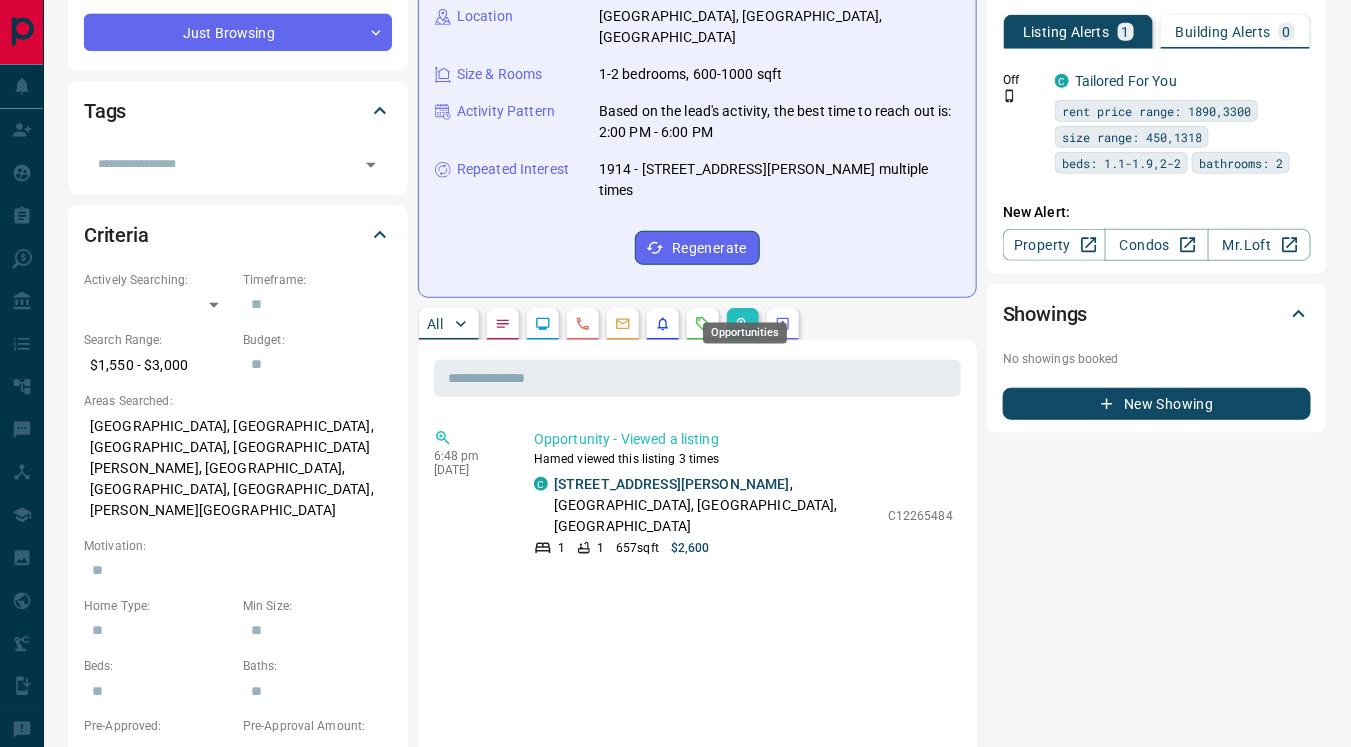 click on "Opportunities" at bounding box center [745, 327] 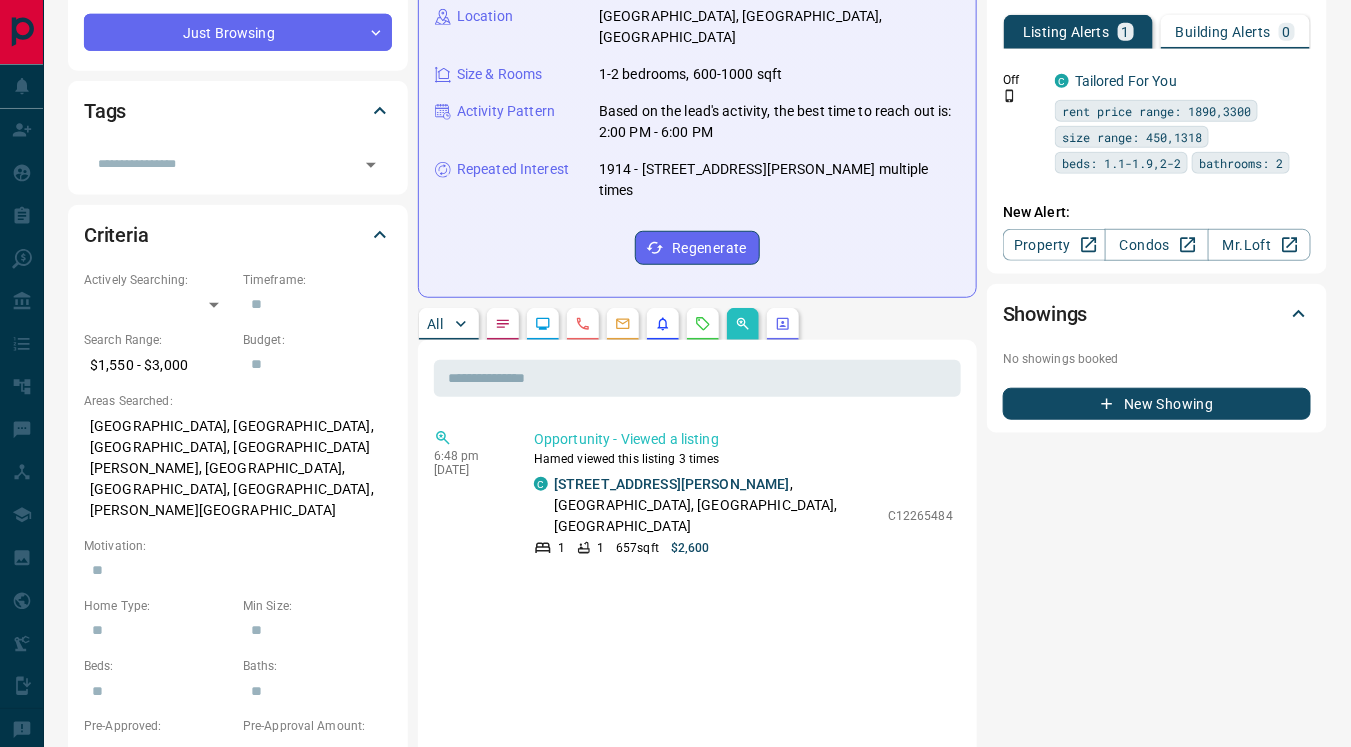 scroll, scrollTop: 0, scrollLeft: 0, axis: both 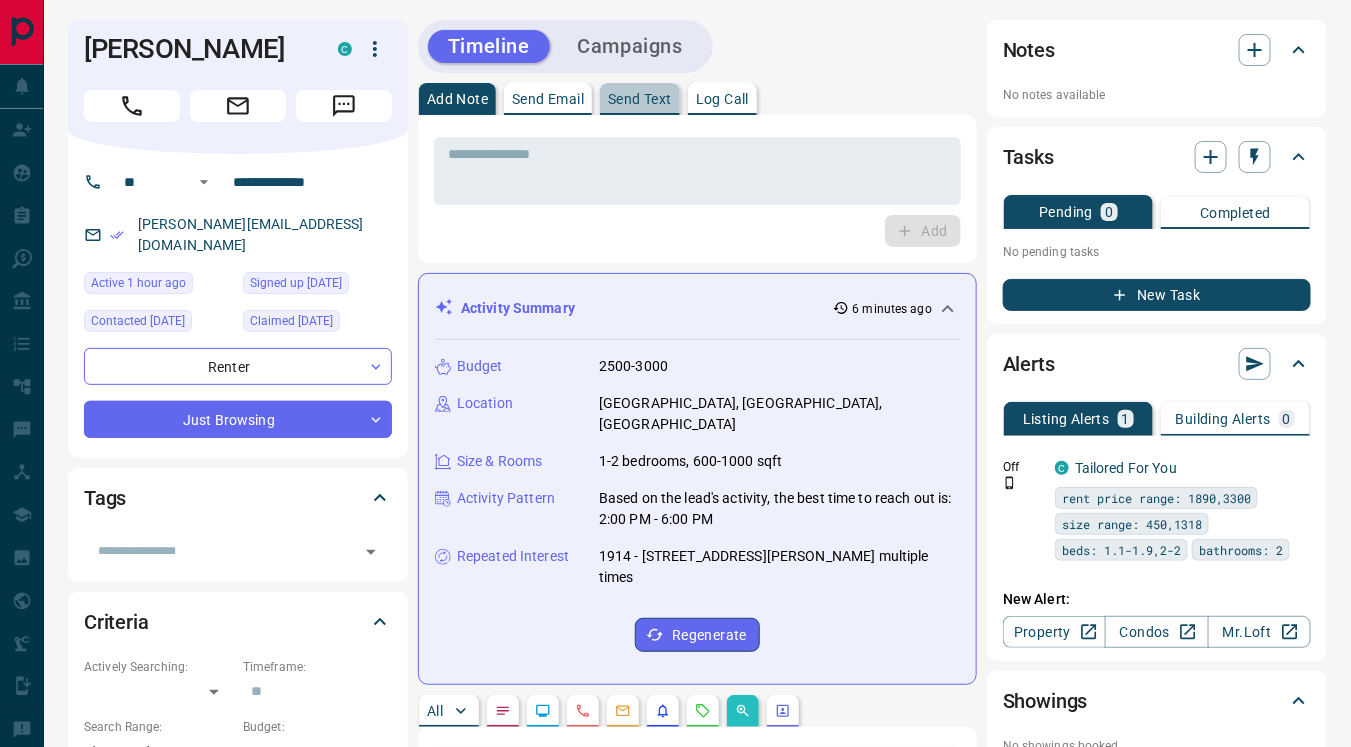 click on "Send Text" at bounding box center (640, 99) 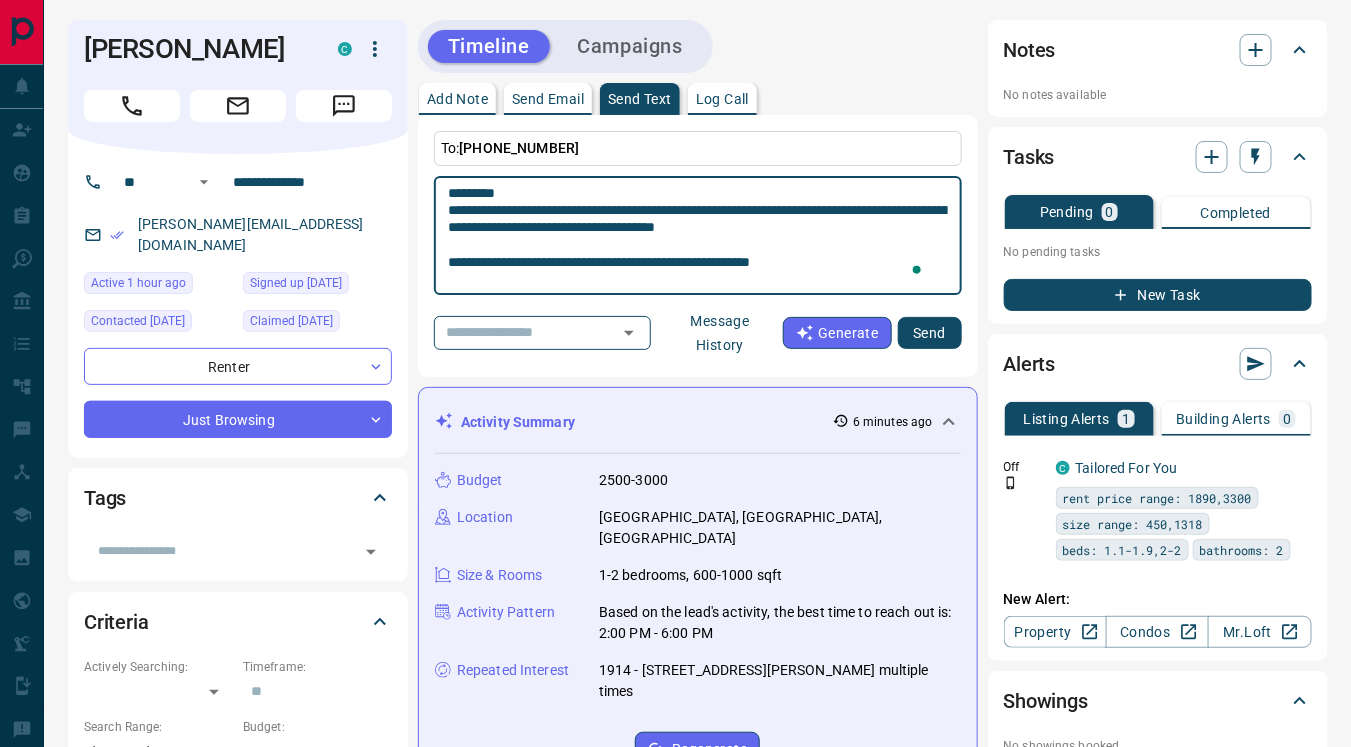 scroll, scrollTop: 242, scrollLeft: 0, axis: vertical 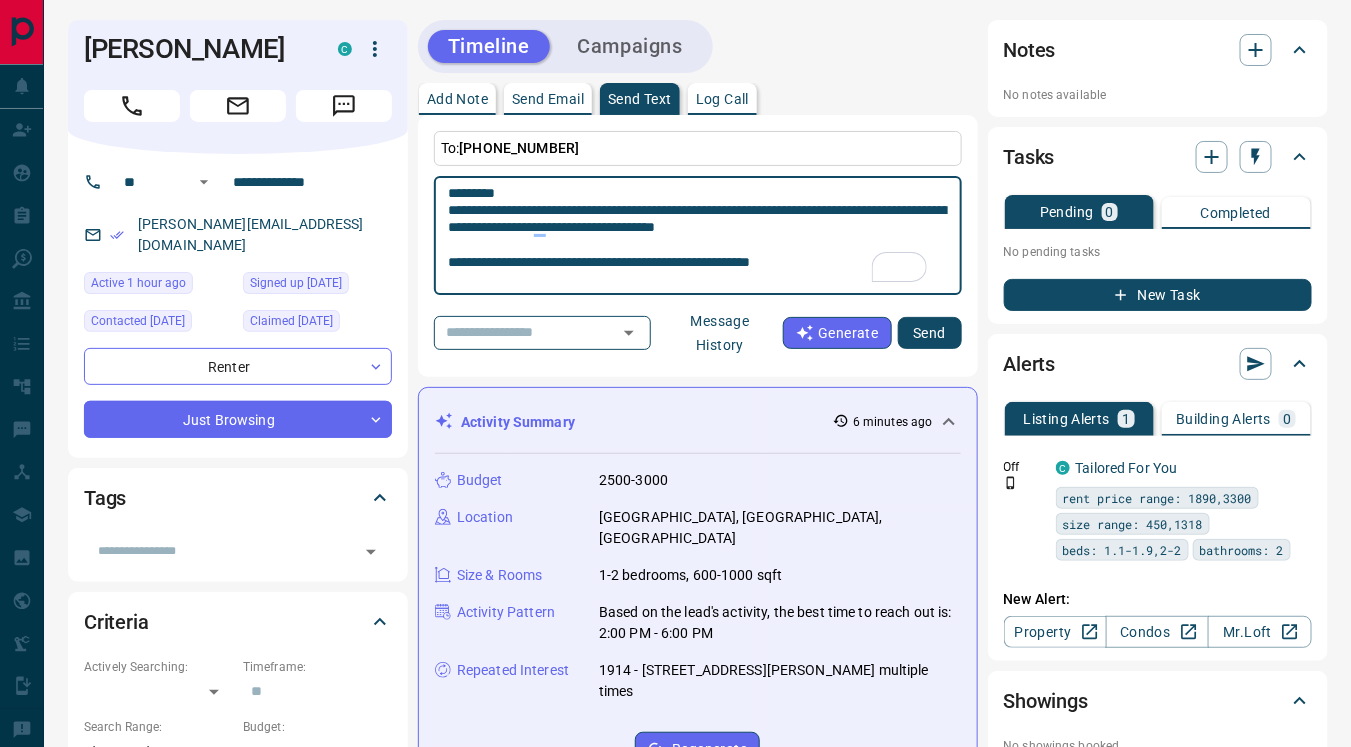 click on "**********" at bounding box center [698, 236] 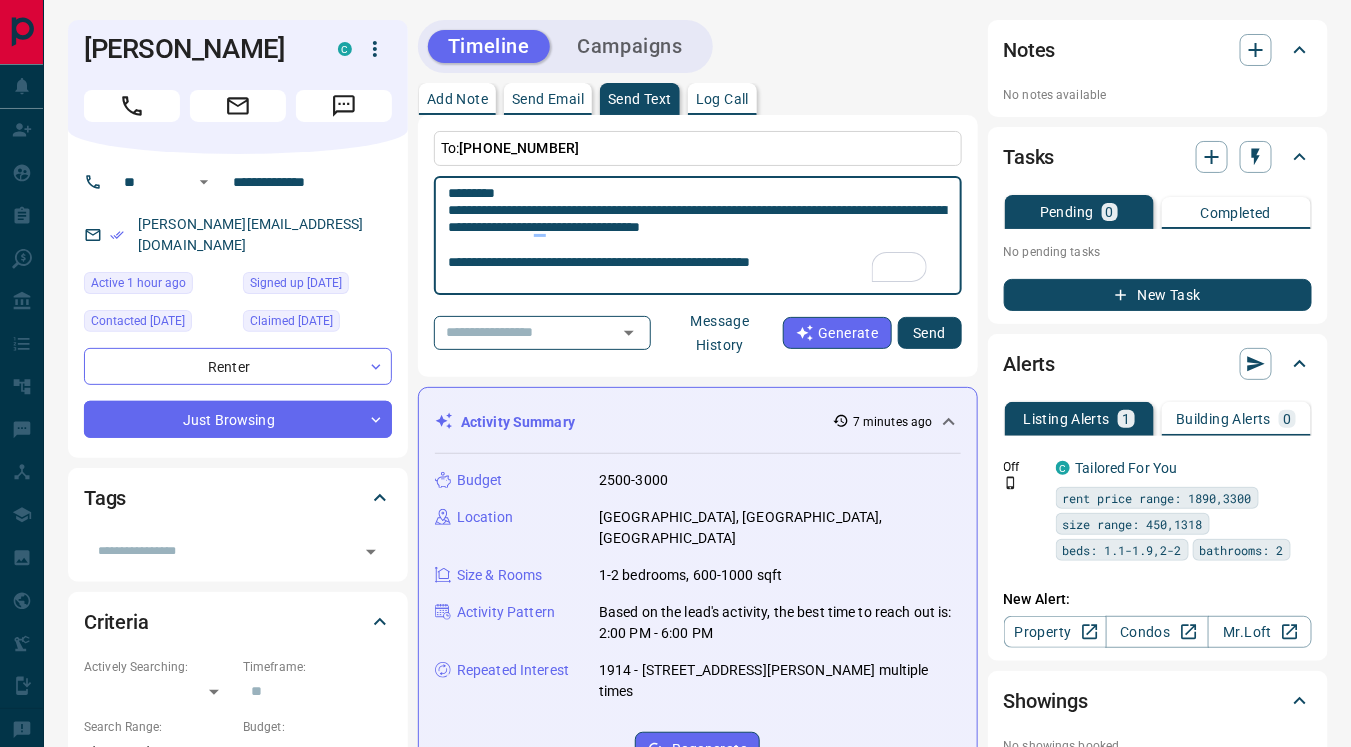 scroll, scrollTop: 1, scrollLeft: 0, axis: vertical 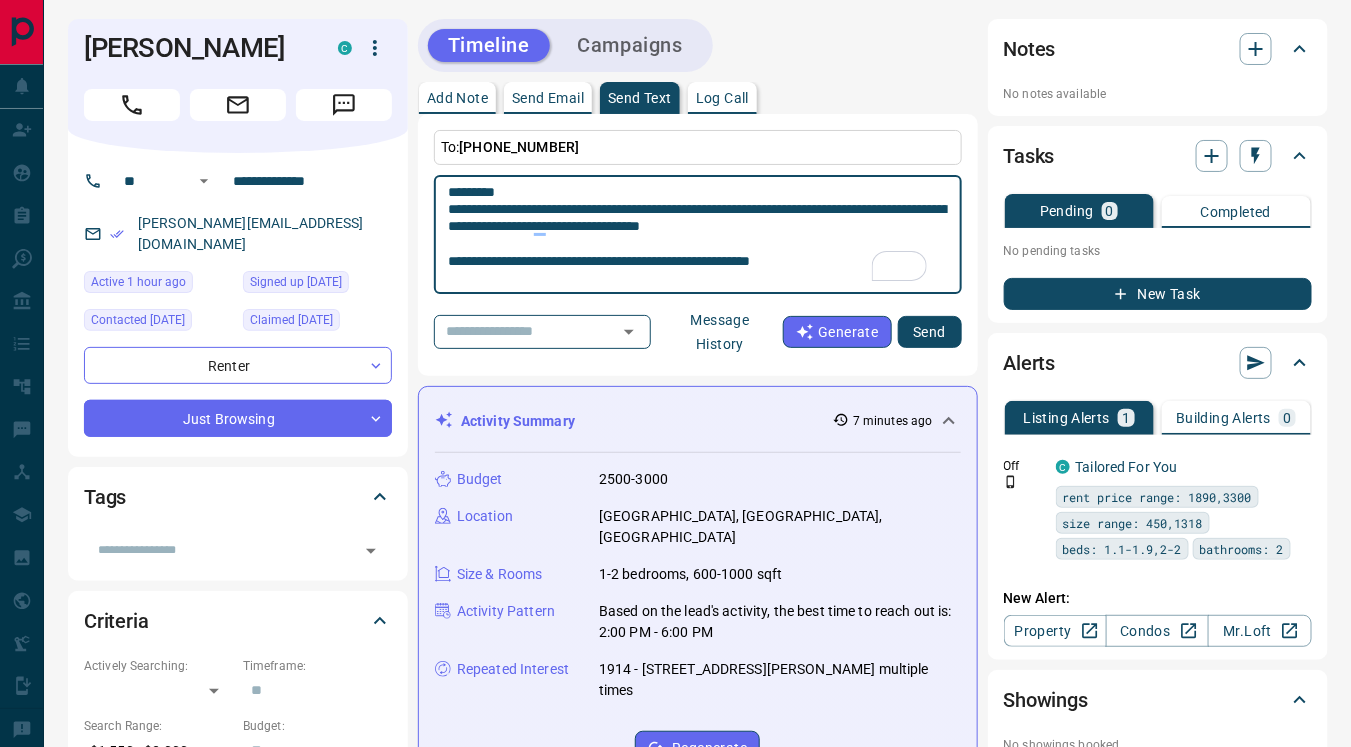 click on "**********" at bounding box center (698, 235) 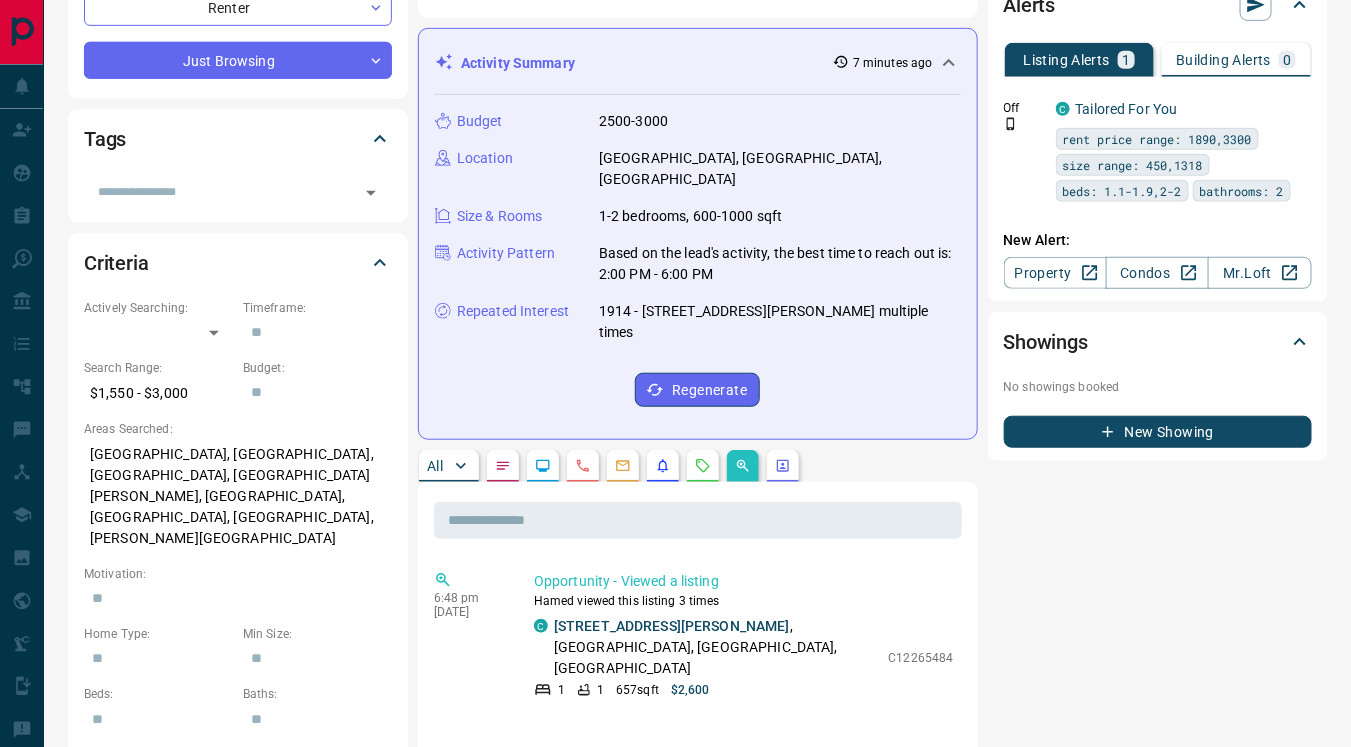 scroll, scrollTop: 361, scrollLeft: 0, axis: vertical 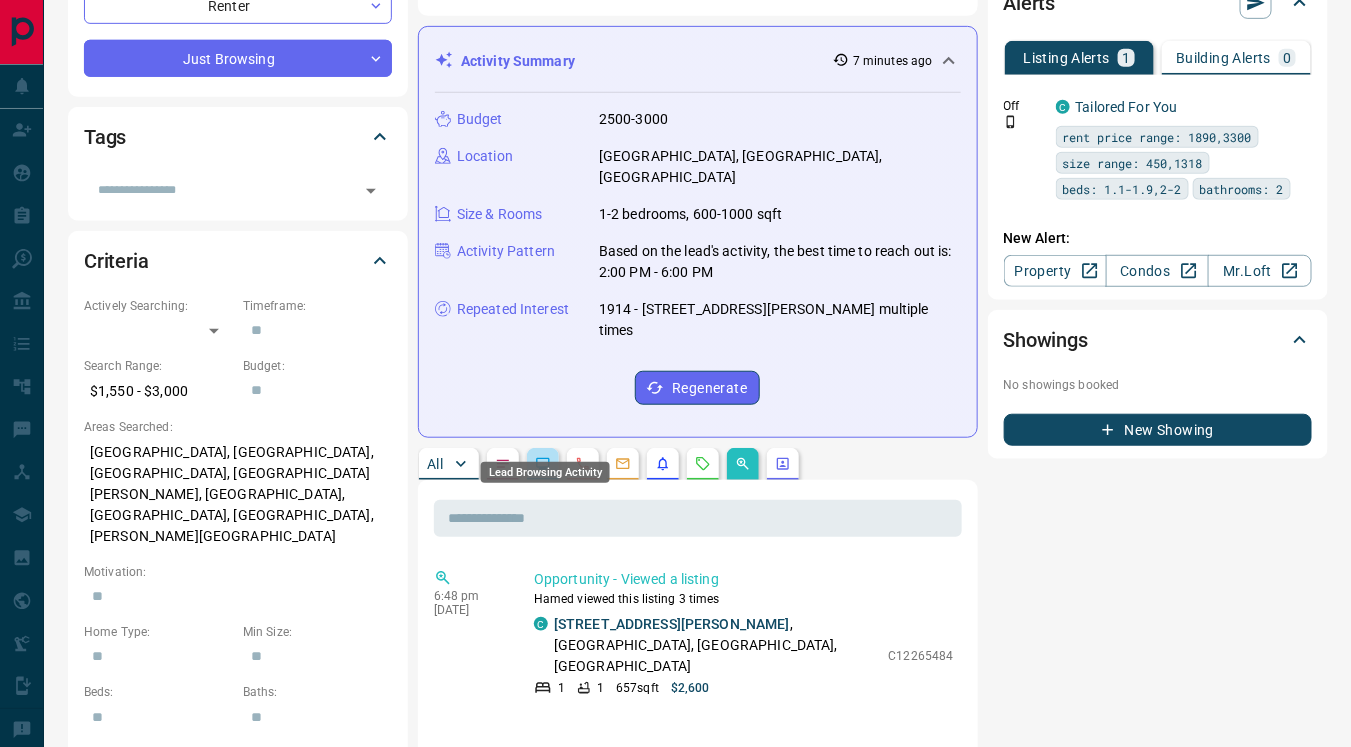 click 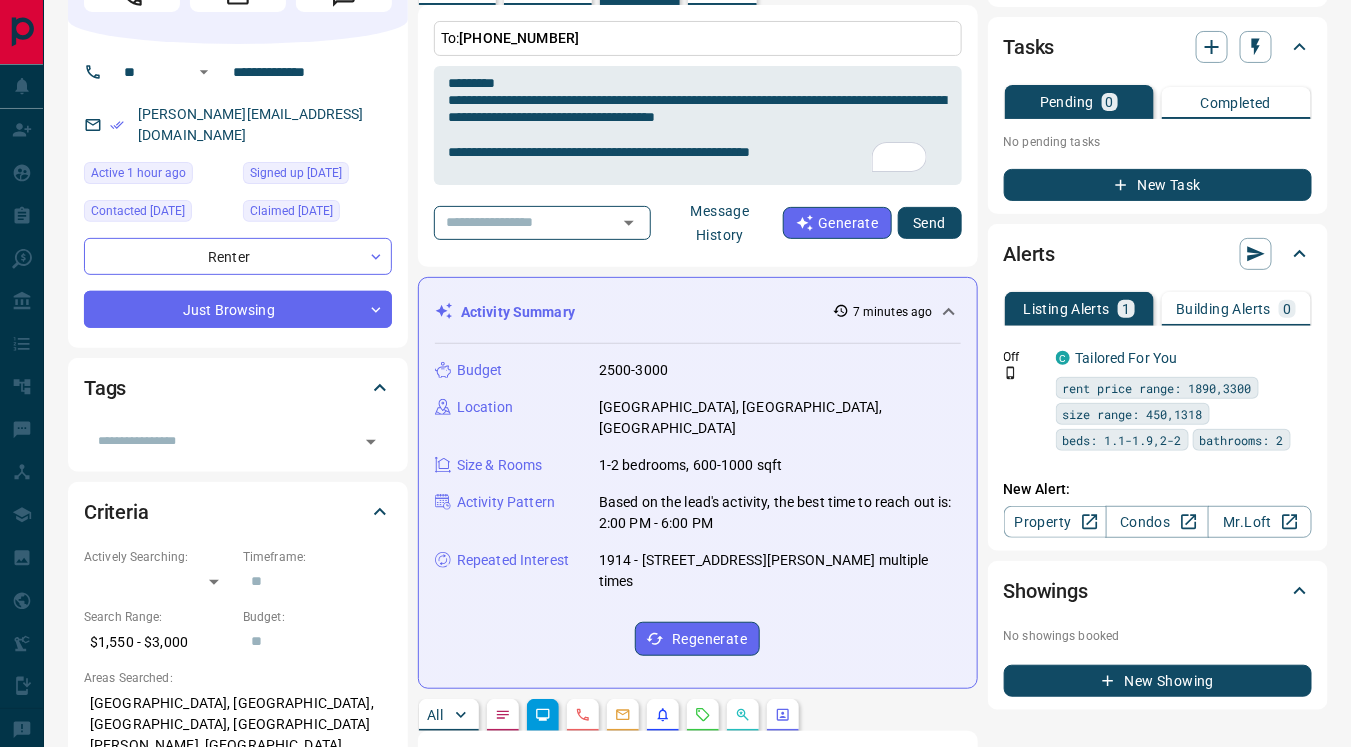 scroll, scrollTop: 0, scrollLeft: 0, axis: both 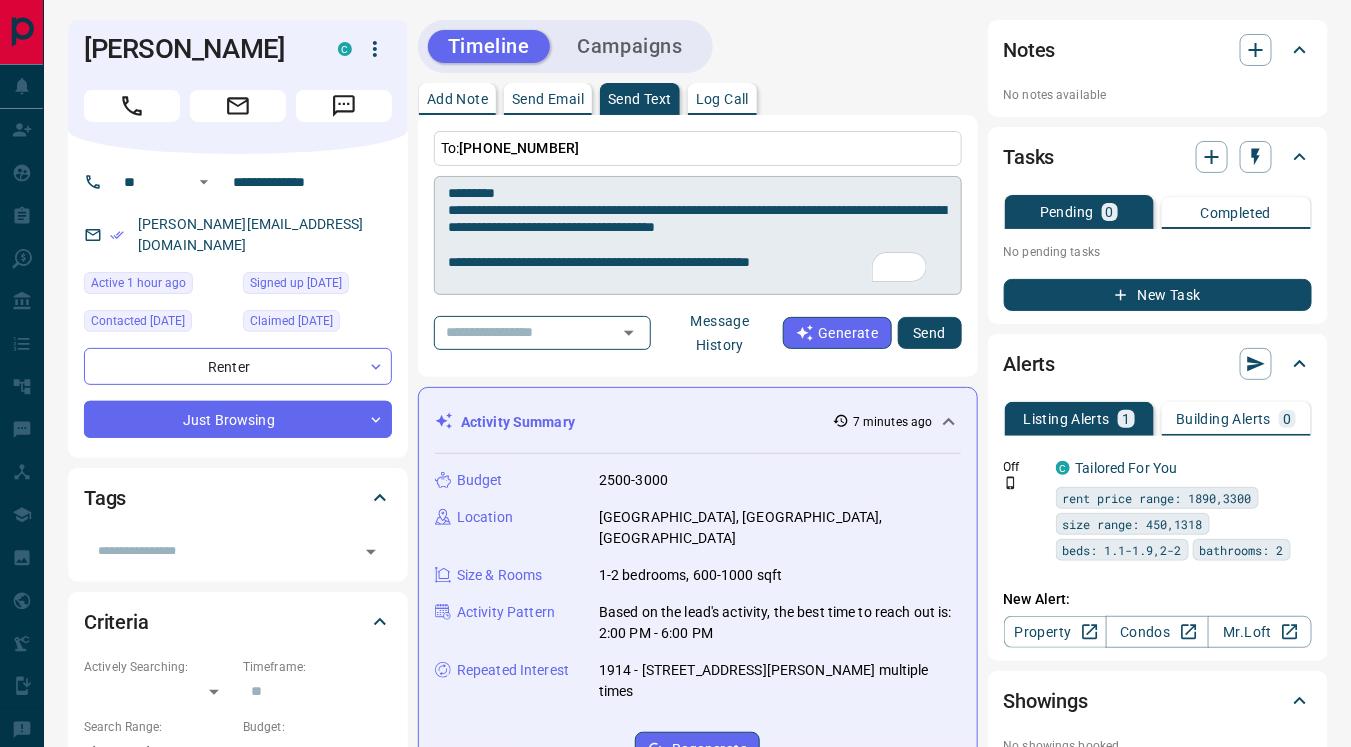 click on "**********" at bounding box center [698, 236] 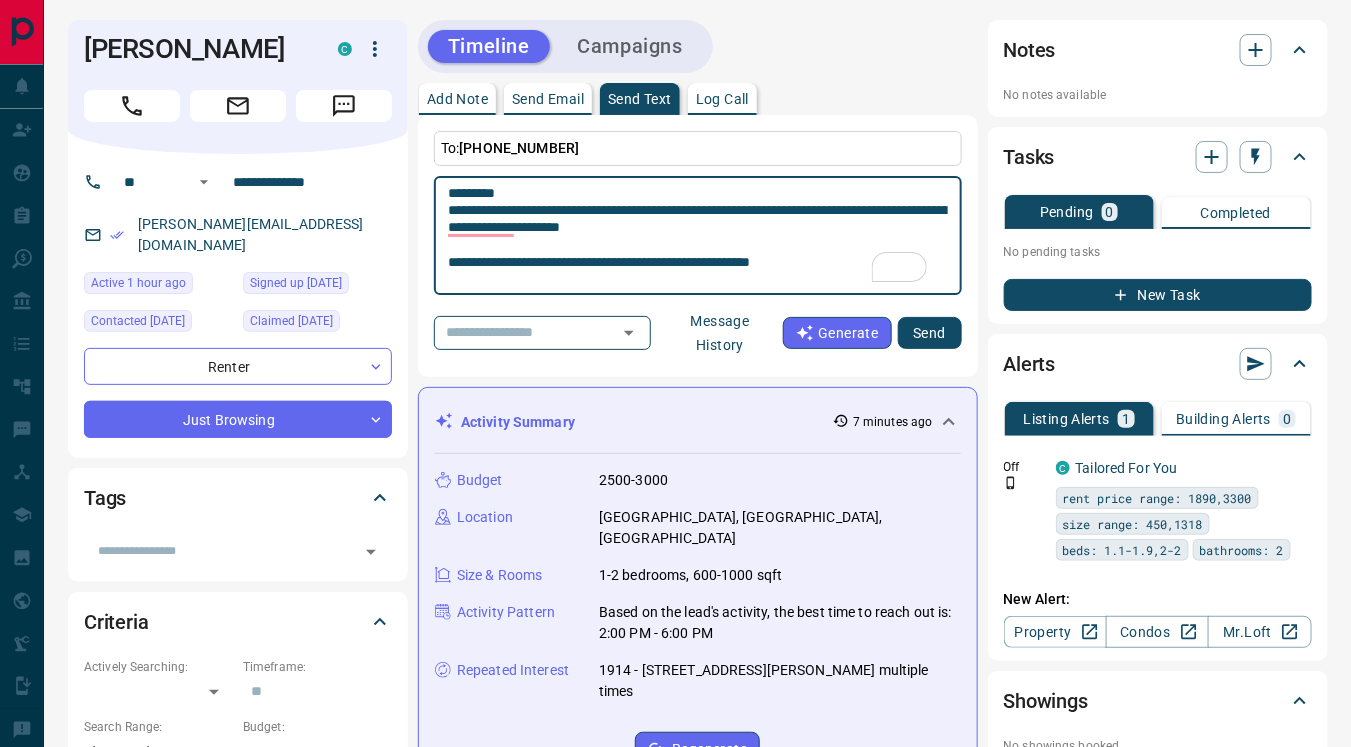 click on "**********" at bounding box center (698, 236) 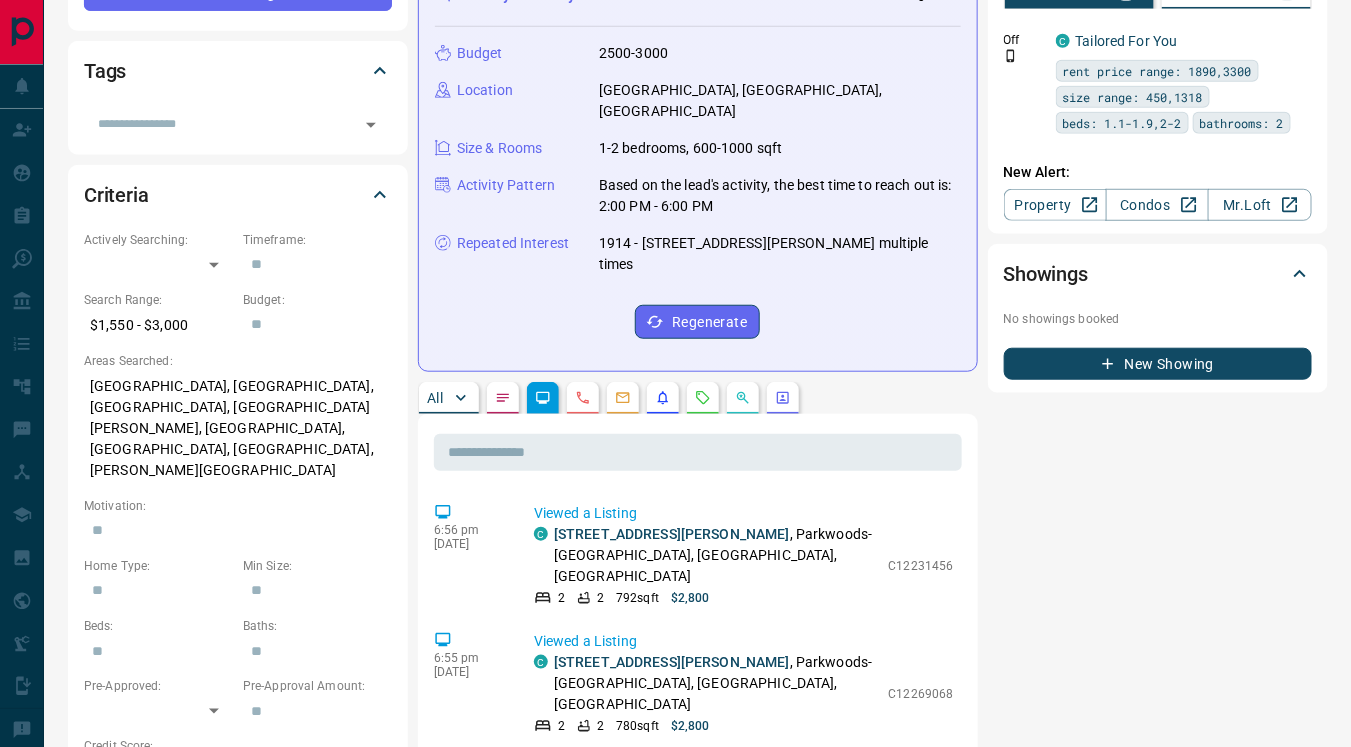 scroll, scrollTop: 430, scrollLeft: 0, axis: vertical 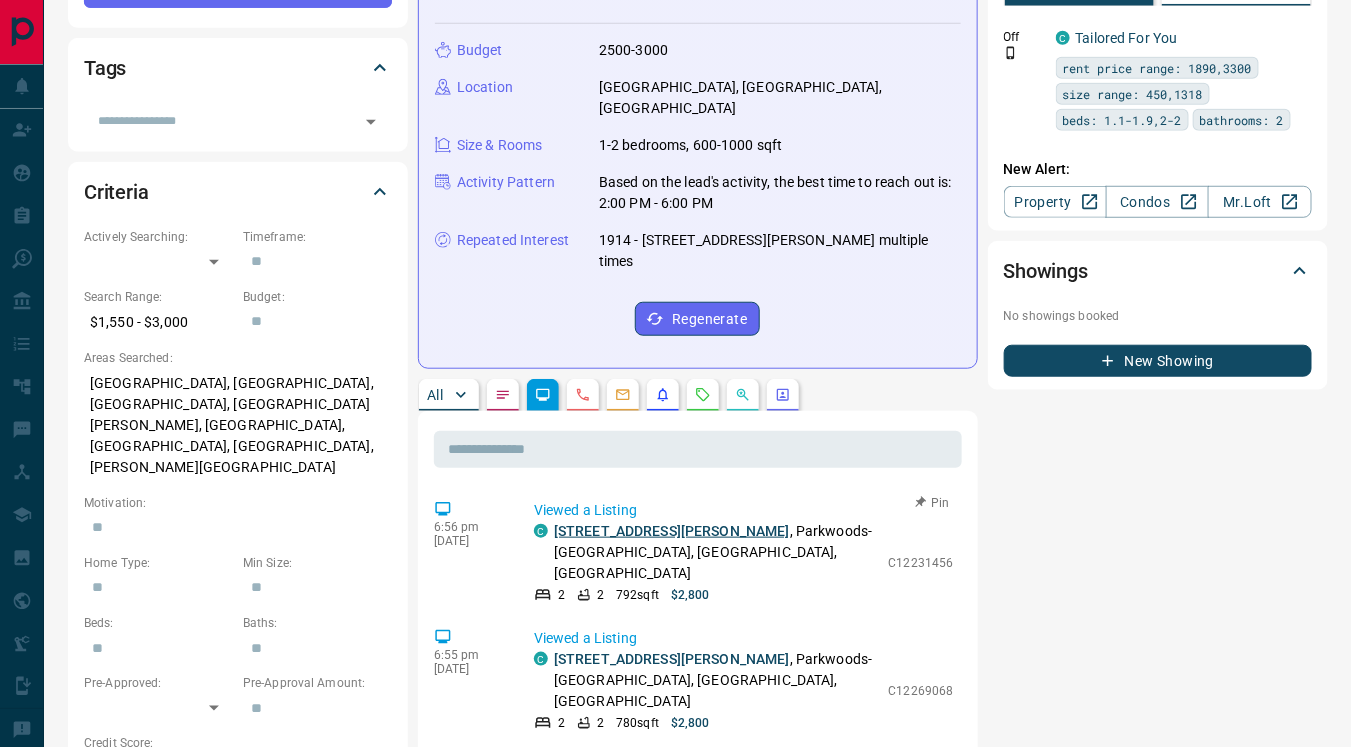click on "[STREET_ADDRESS][PERSON_NAME]" at bounding box center (672, 531) 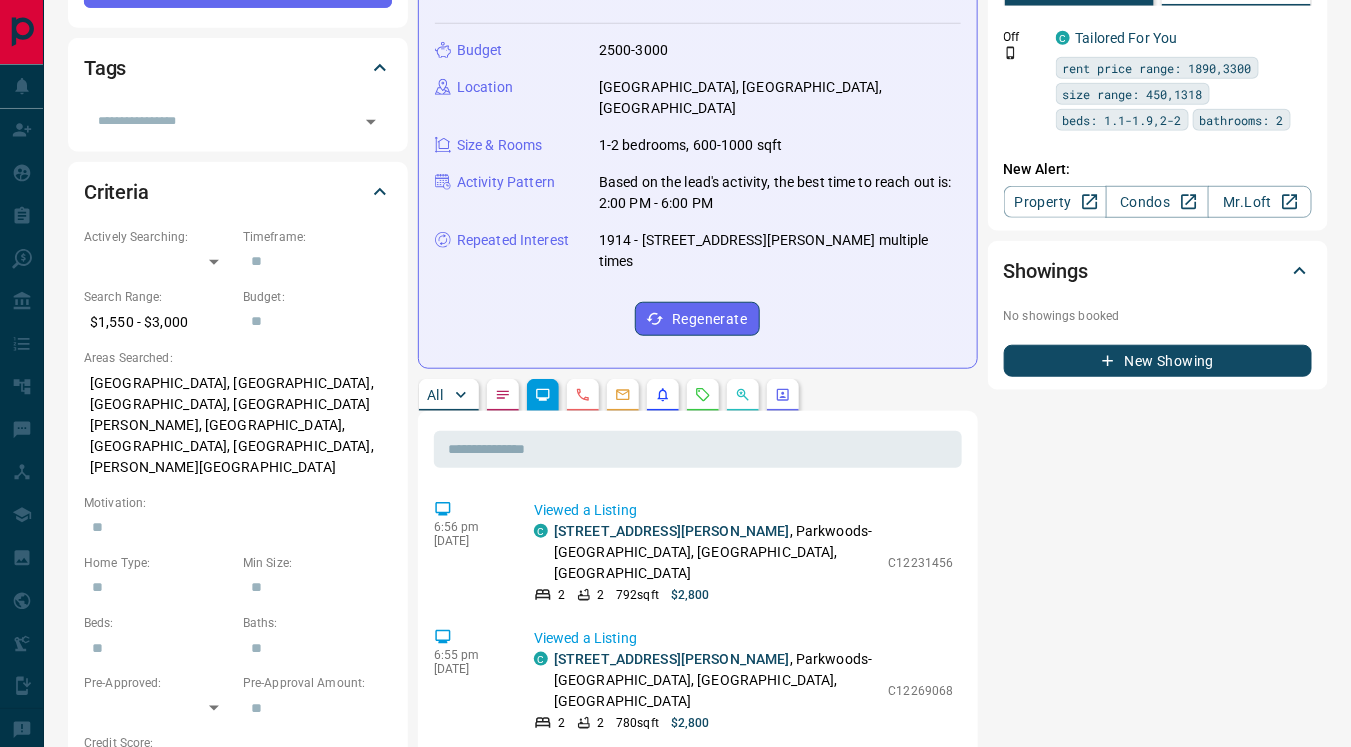 scroll, scrollTop: 0, scrollLeft: 0, axis: both 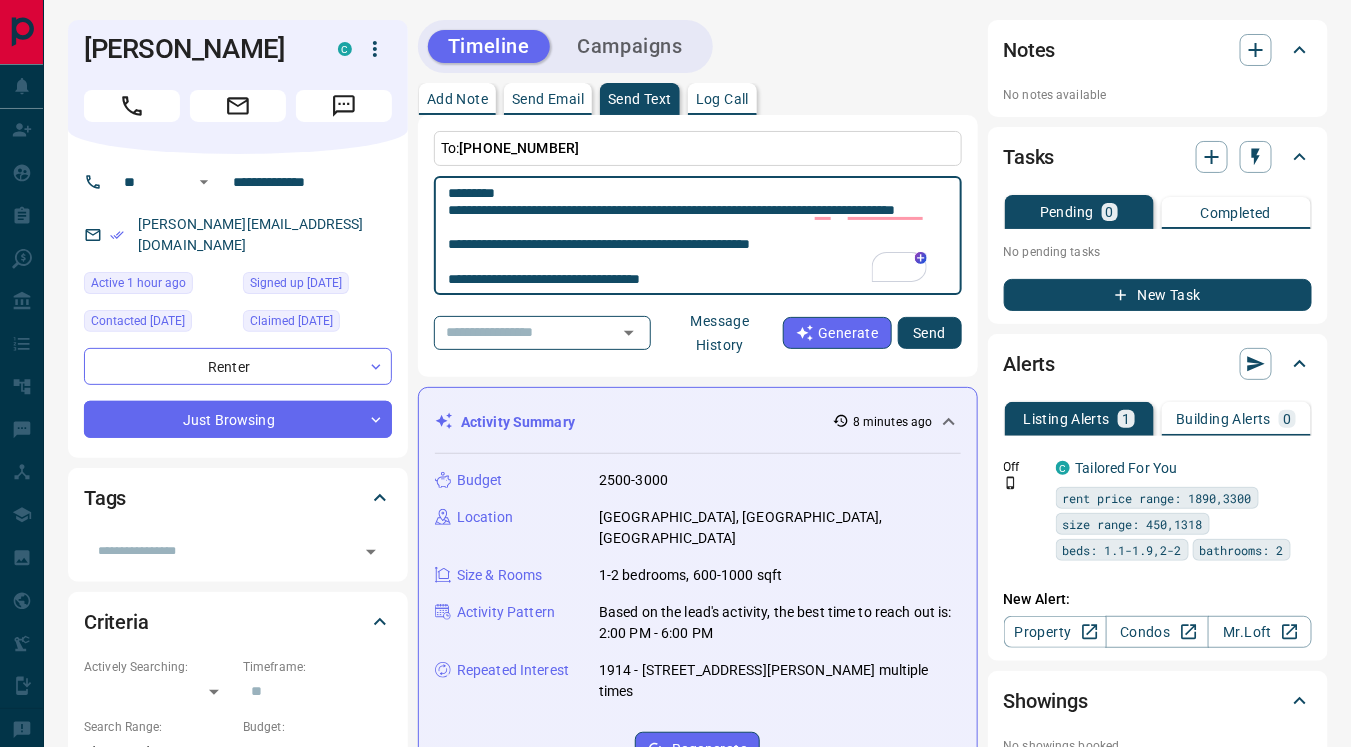 click on "**********" at bounding box center (698, 236) 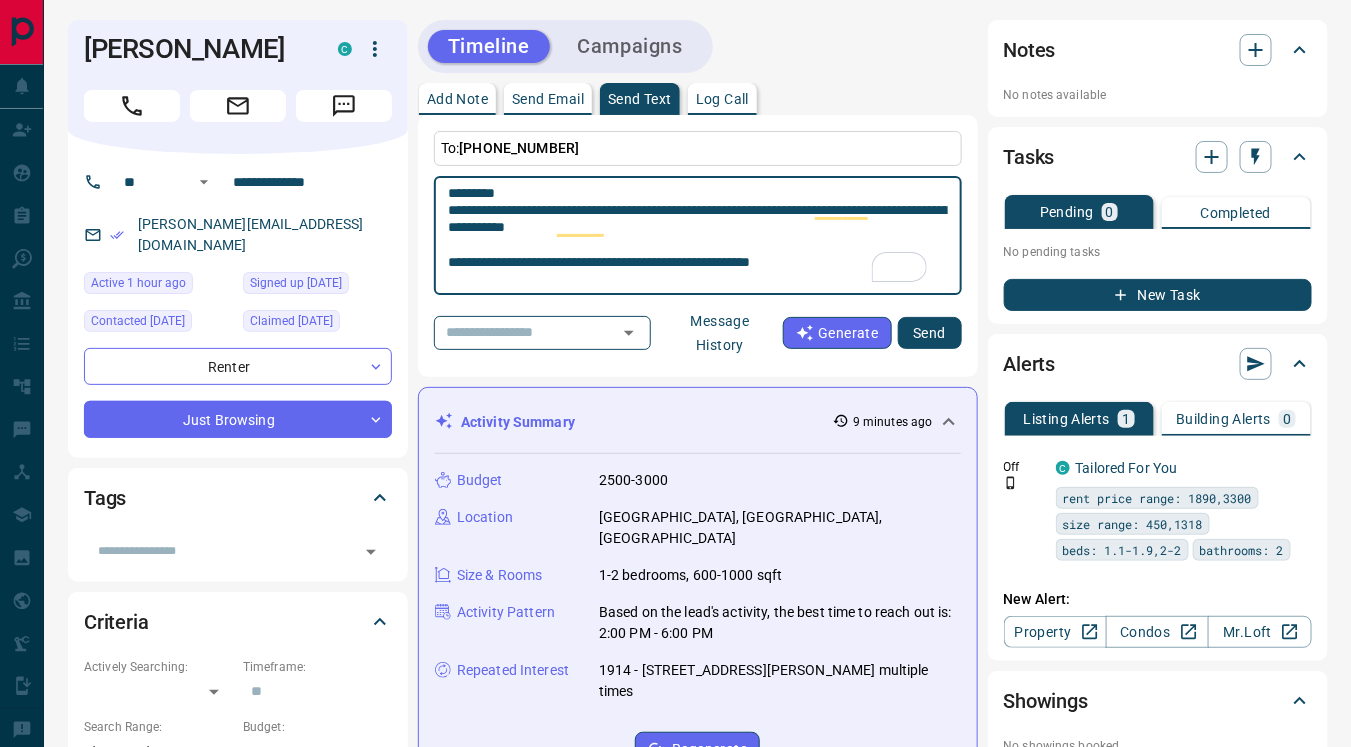 scroll, scrollTop: 16, scrollLeft: 0, axis: vertical 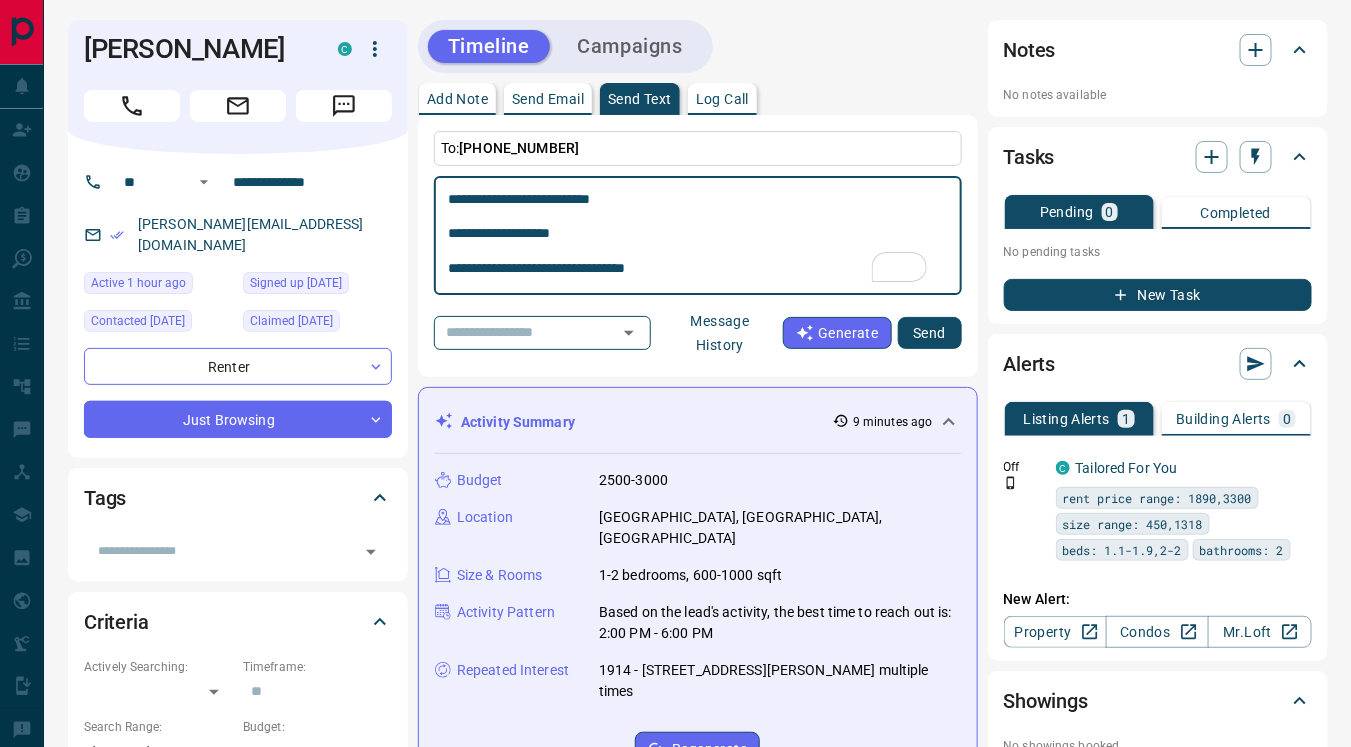 click on "**********" at bounding box center (698, 236) 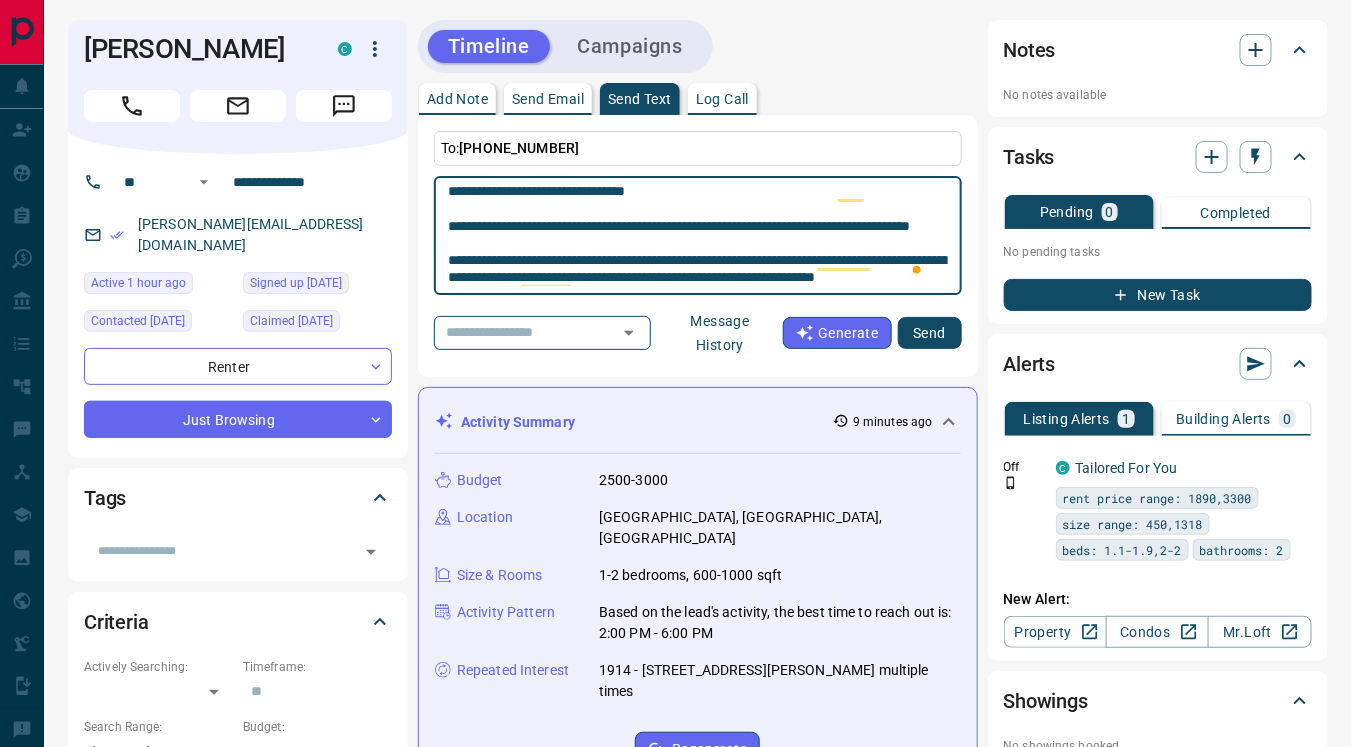 click on "**********" at bounding box center (698, 236) 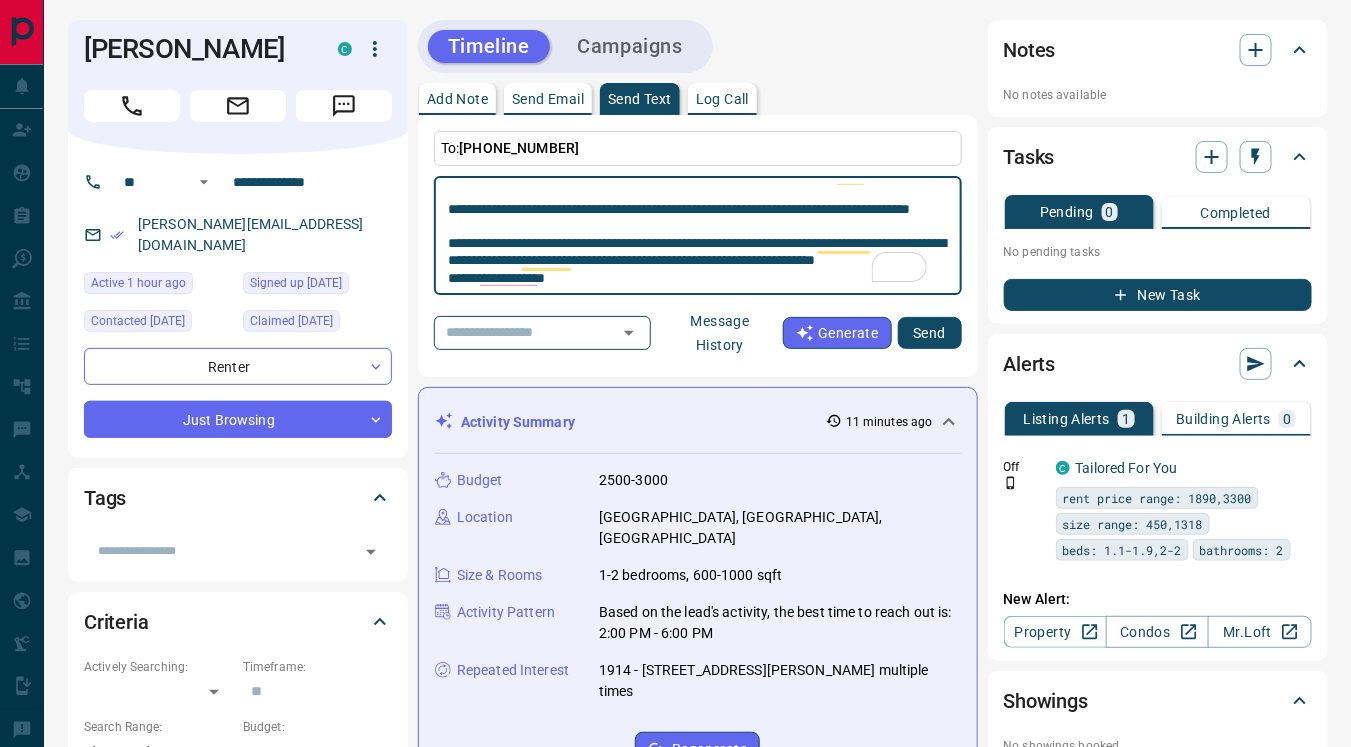 scroll, scrollTop: 206, scrollLeft: 0, axis: vertical 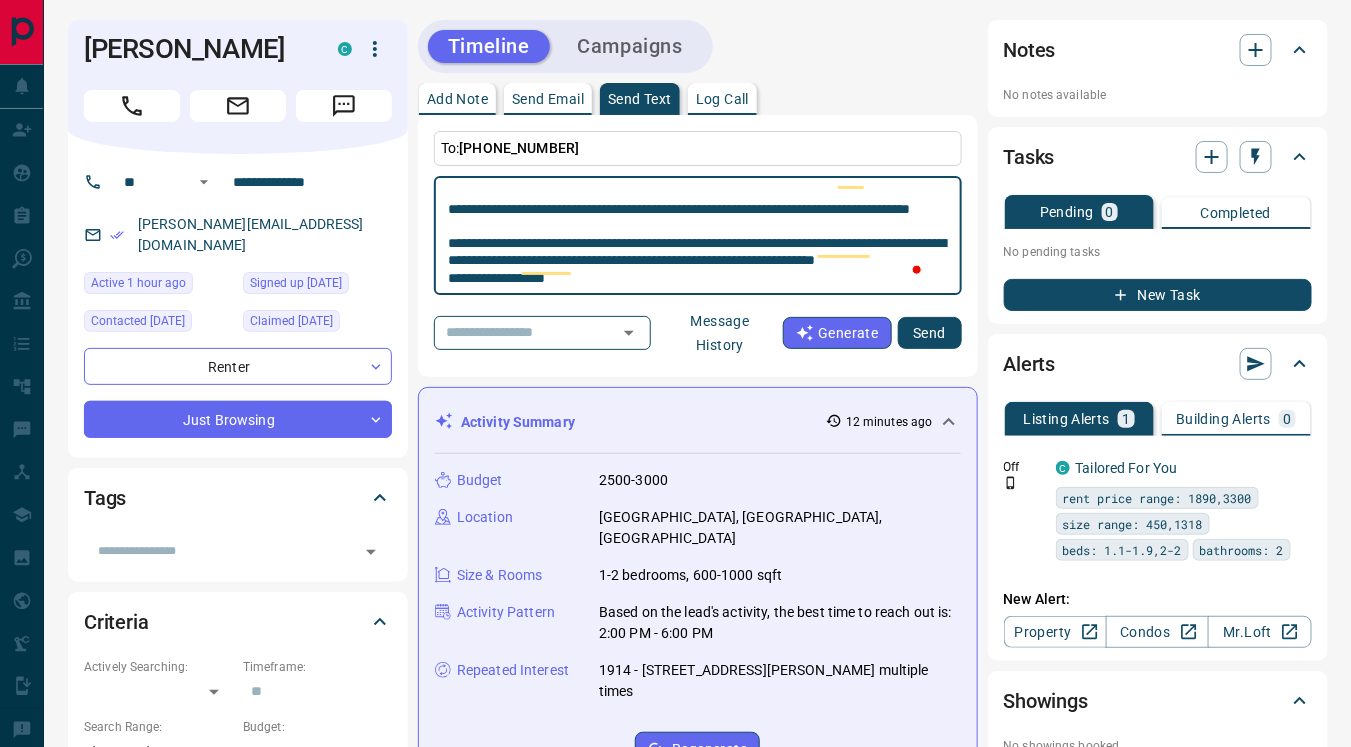 click on "**********" at bounding box center [698, 236] 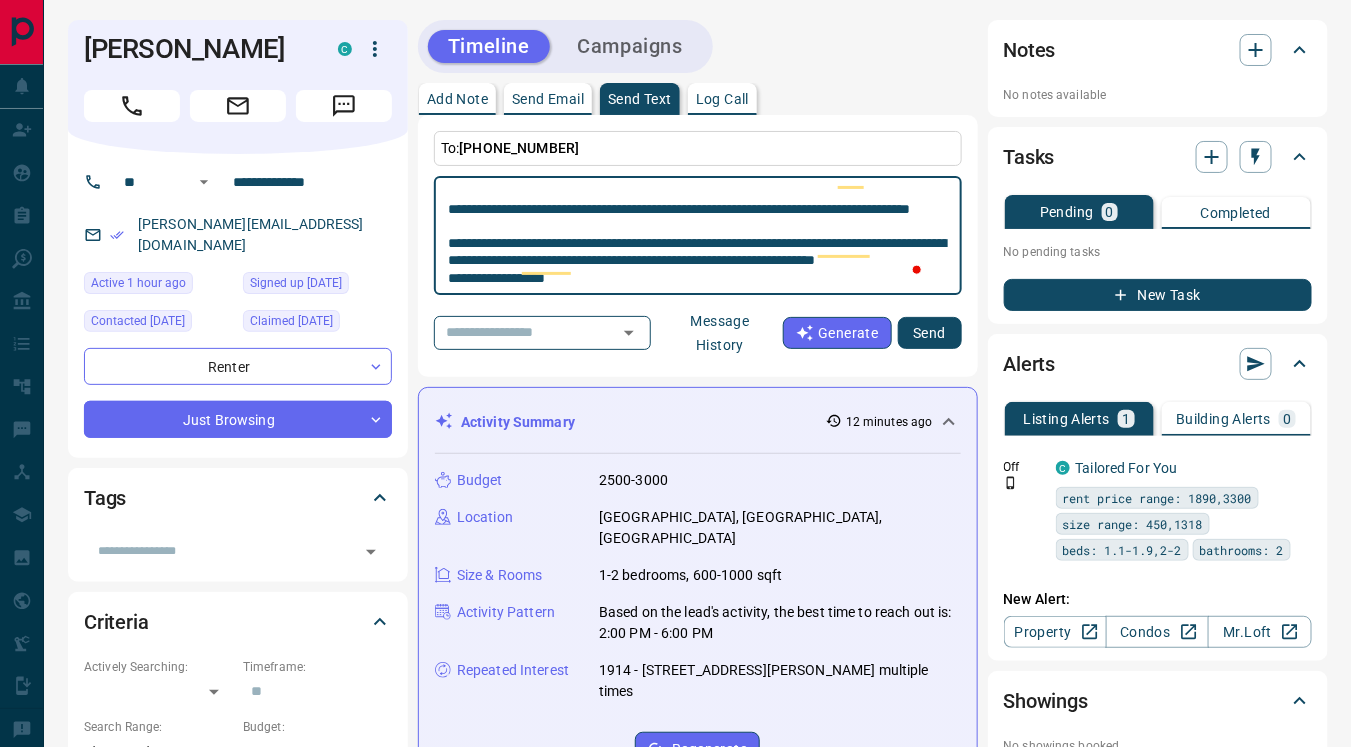 paste on "**********" 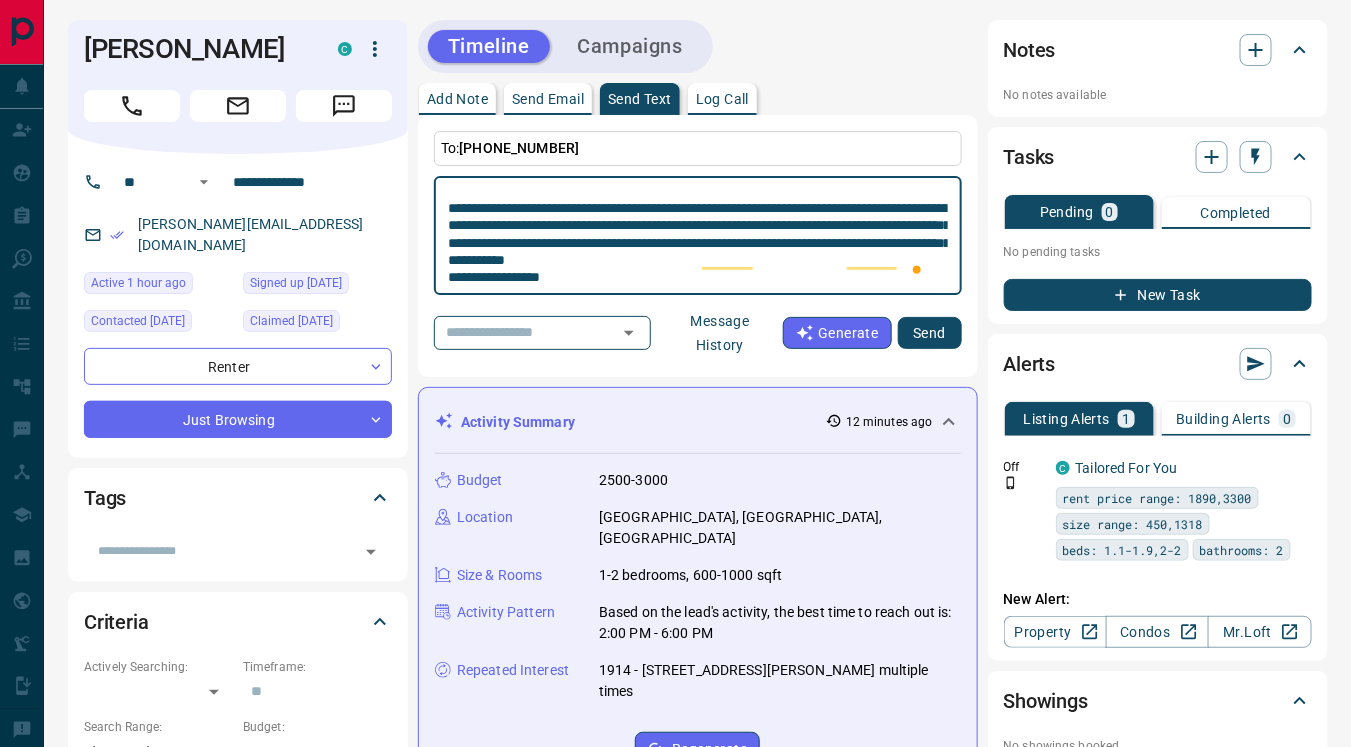 type on "**********" 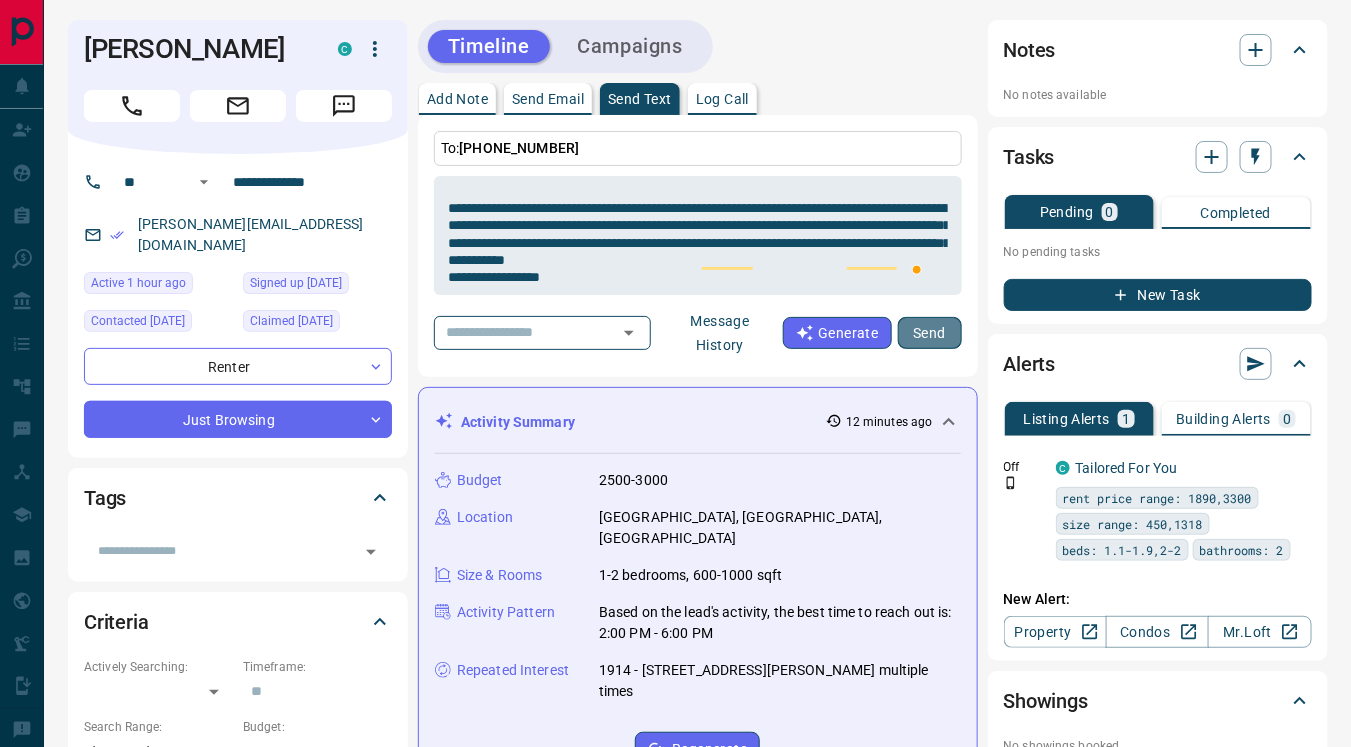 click on "Send" at bounding box center [930, 333] 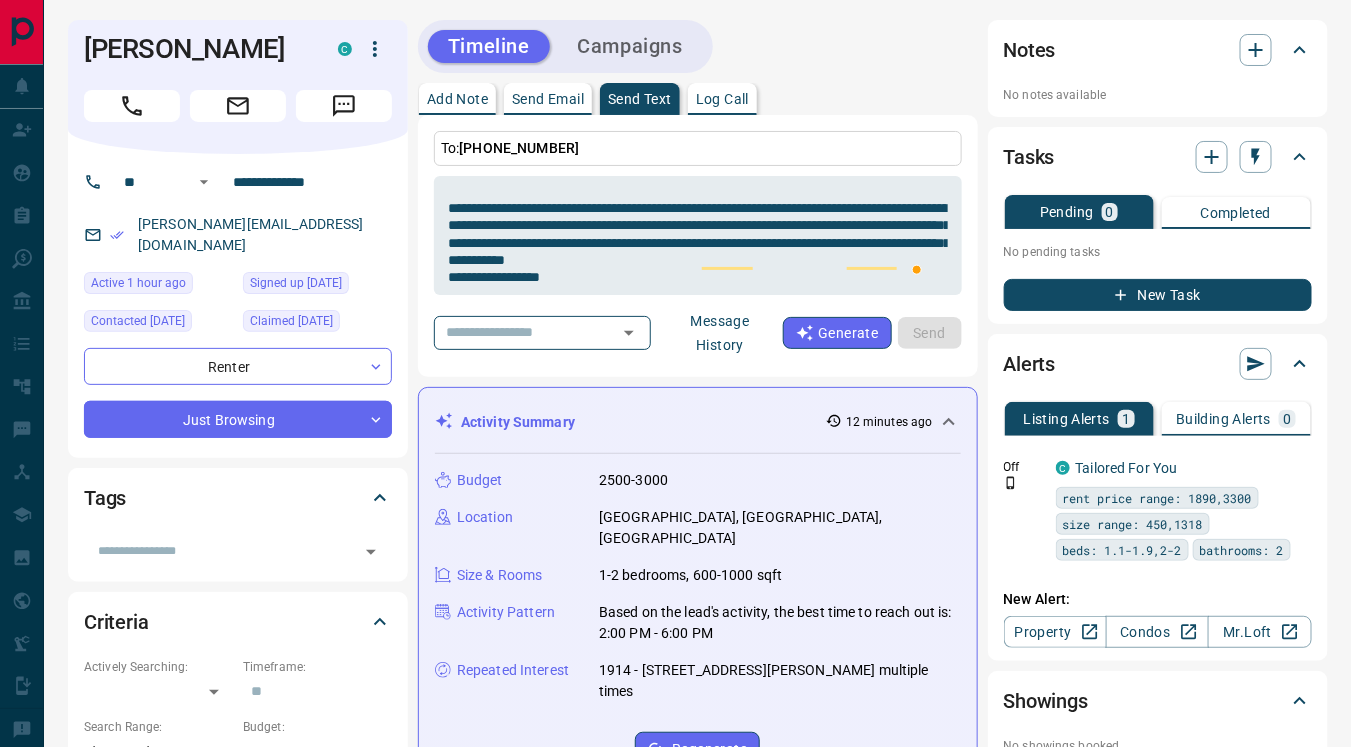 type 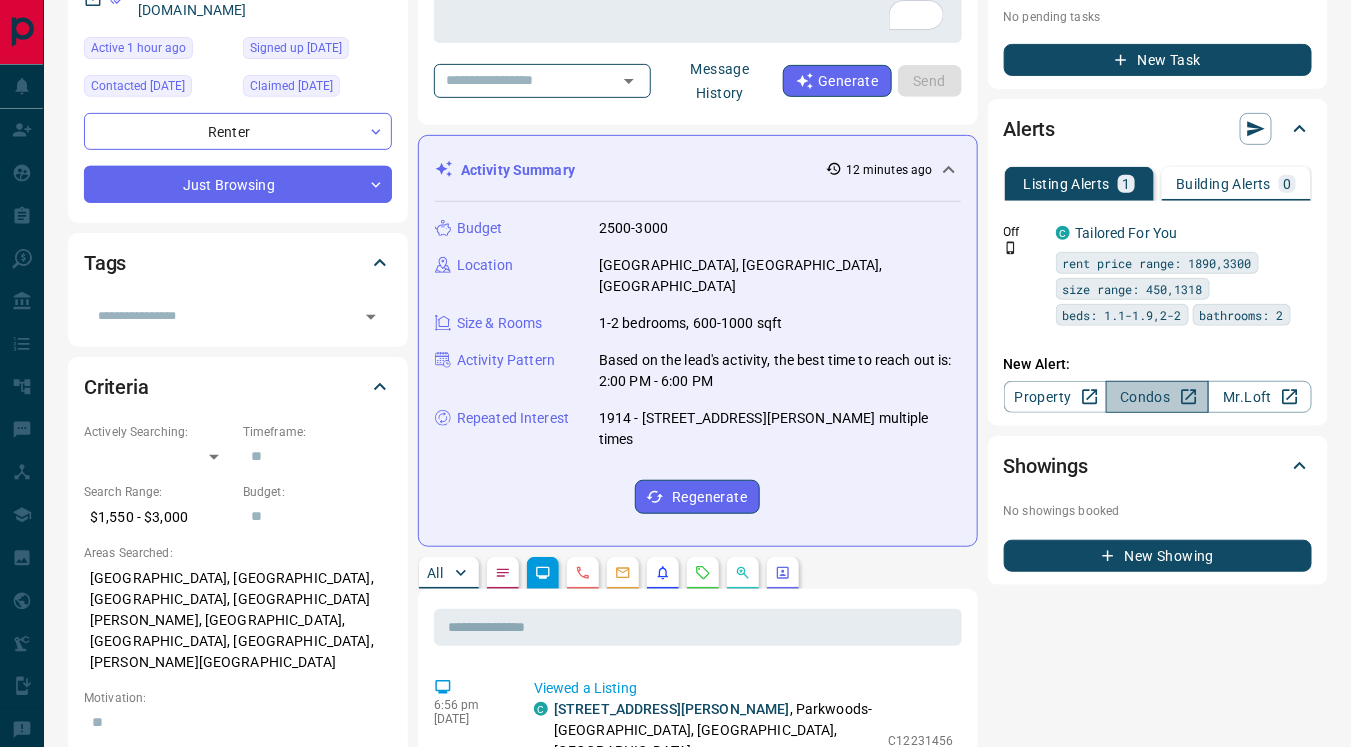 click on "Condos" at bounding box center (1157, 397) 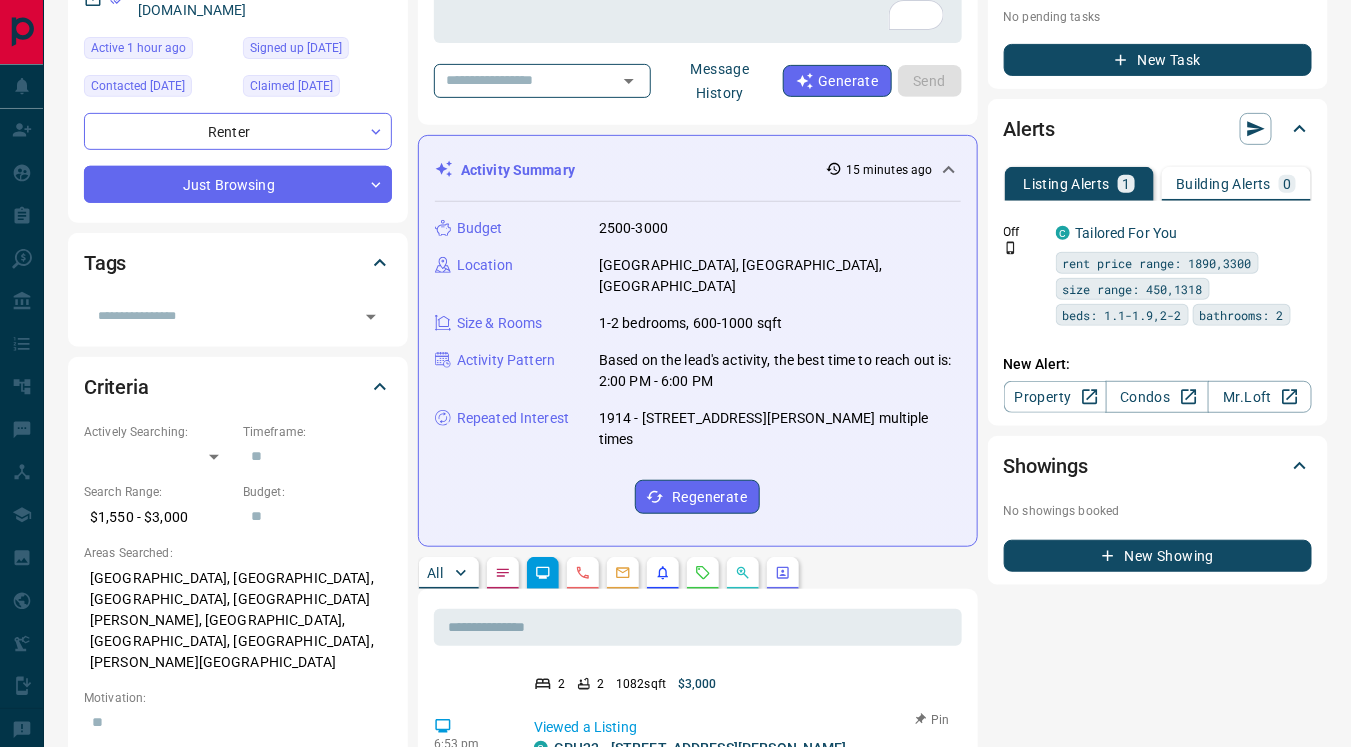 scroll, scrollTop: 318, scrollLeft: 0, axis: vertical 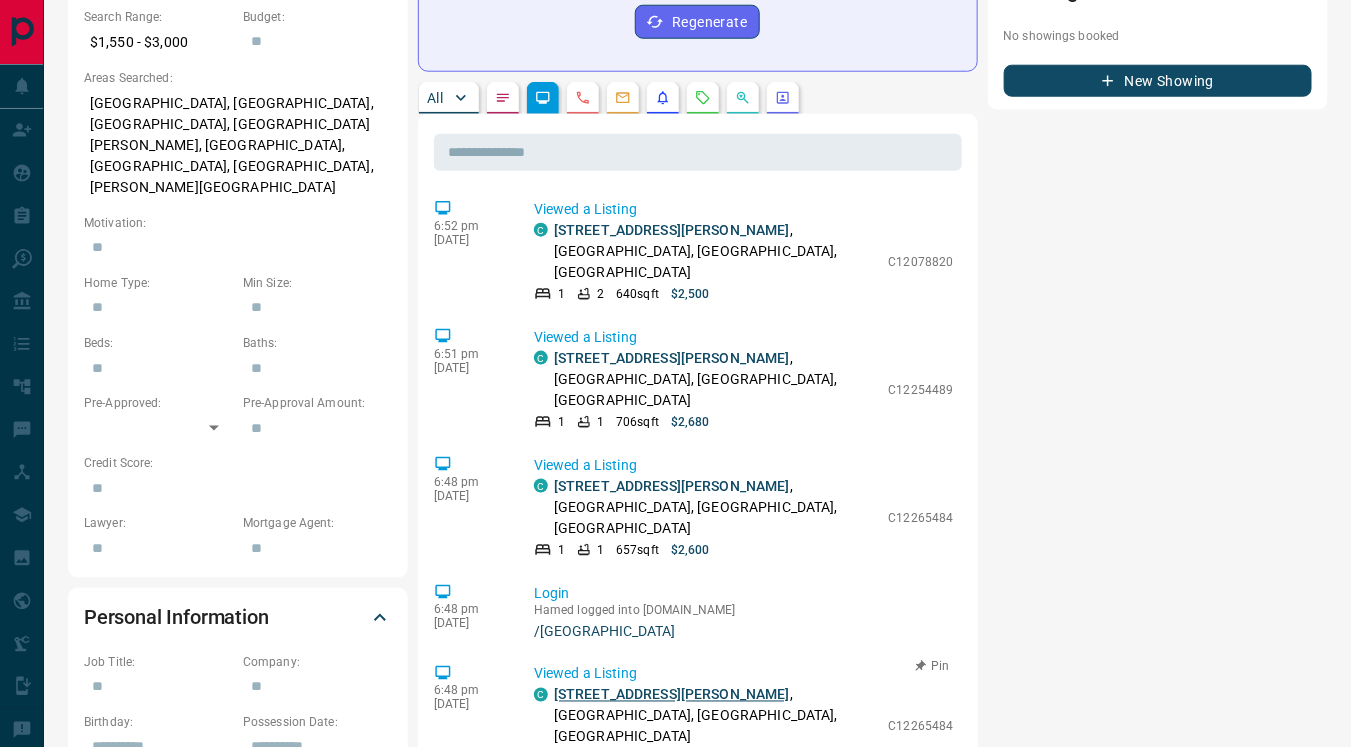 click on "[STREET_ADDRESS][PERSON_NAME]" at bounding box center [672, 695] 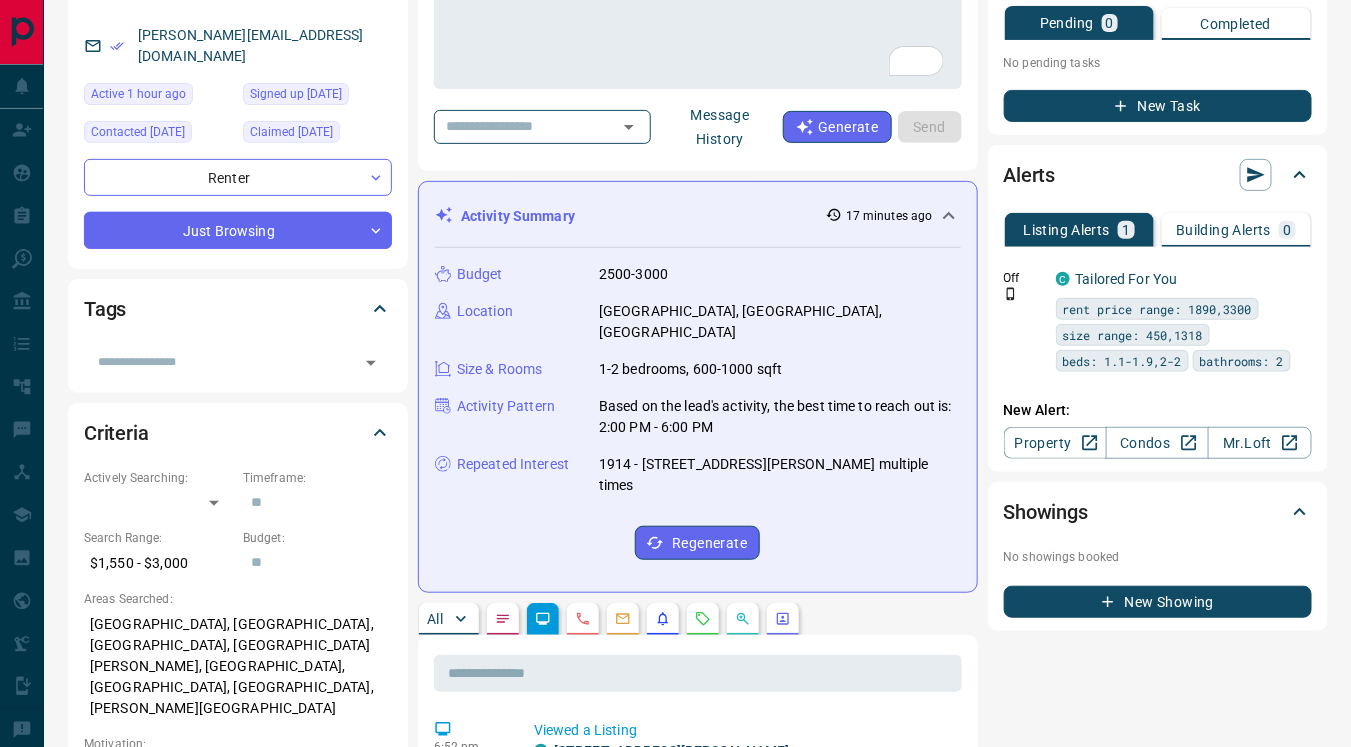 scroll, scrollTop: 0, scrollLeft: 0, axis: both 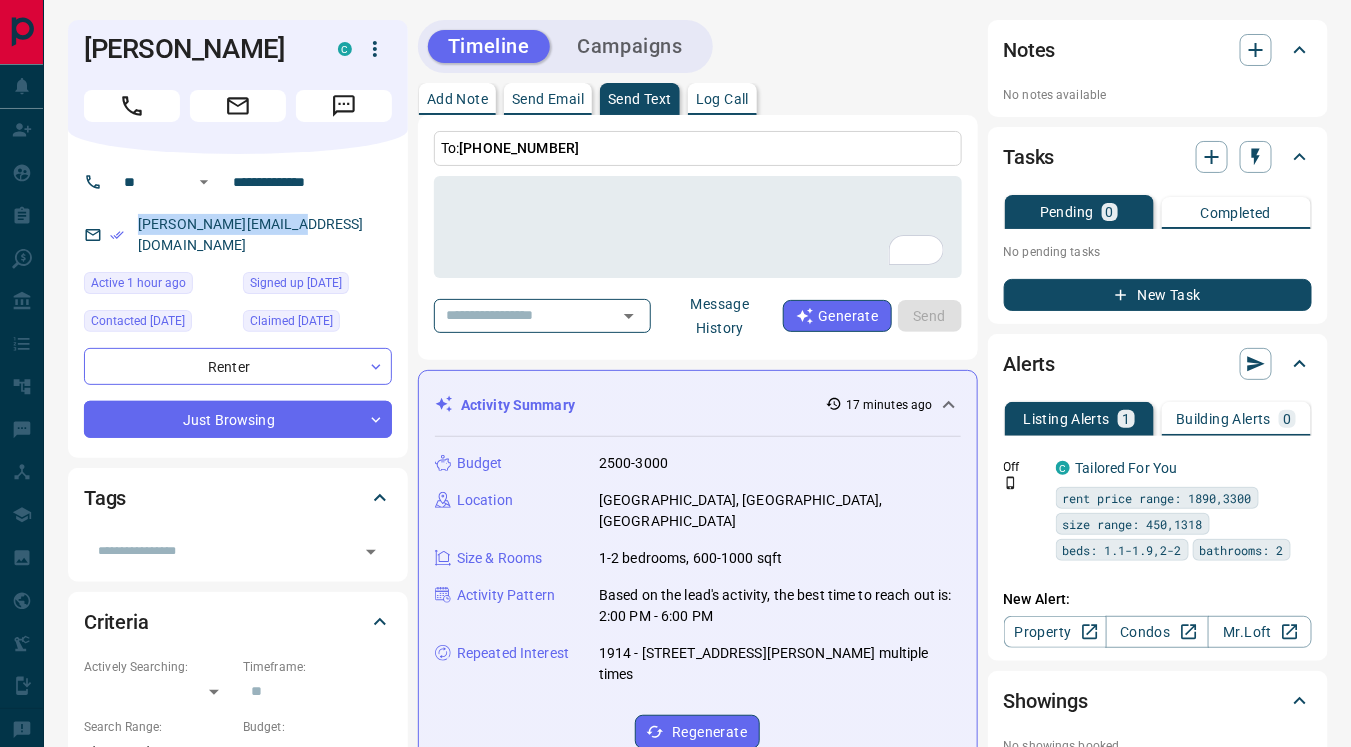 drag, startPoint x: 136, startPoint y: 215, endPoint x: 329, endPoint y: 203, distance: 193.3727 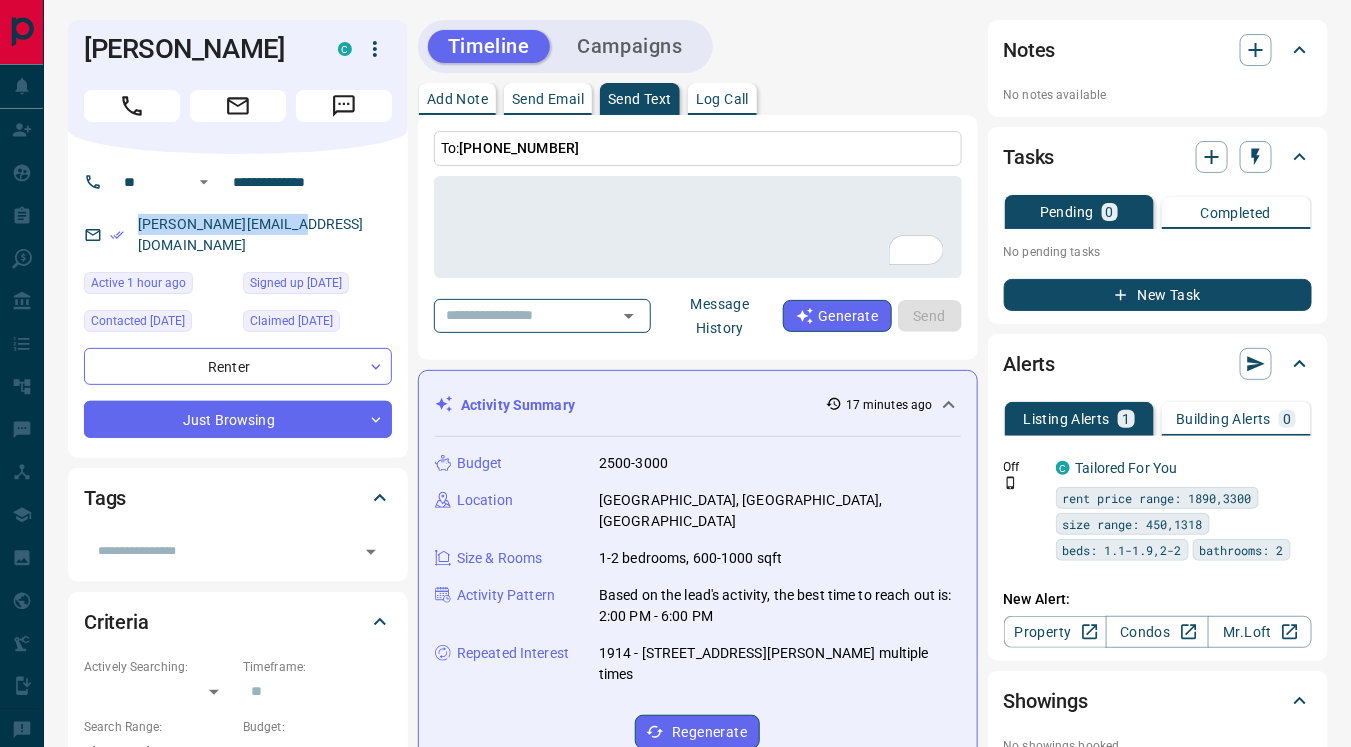 click on "**********" at bounding box center (238, 306) 